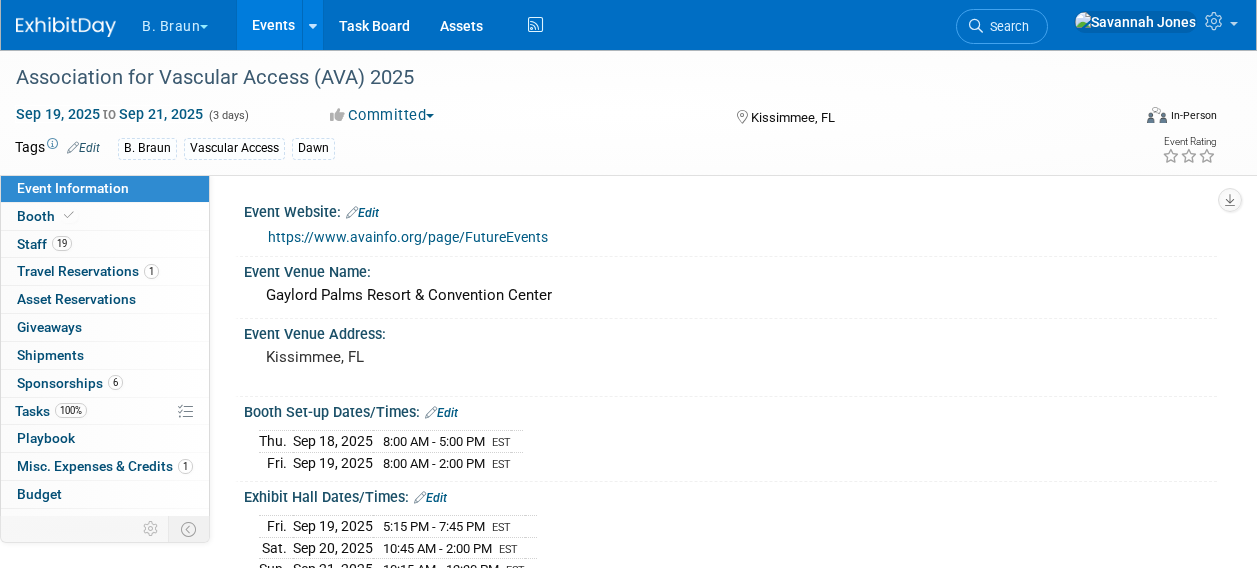 scroll, scrollTop: 400, scrollLeft: 0, axis: vertical 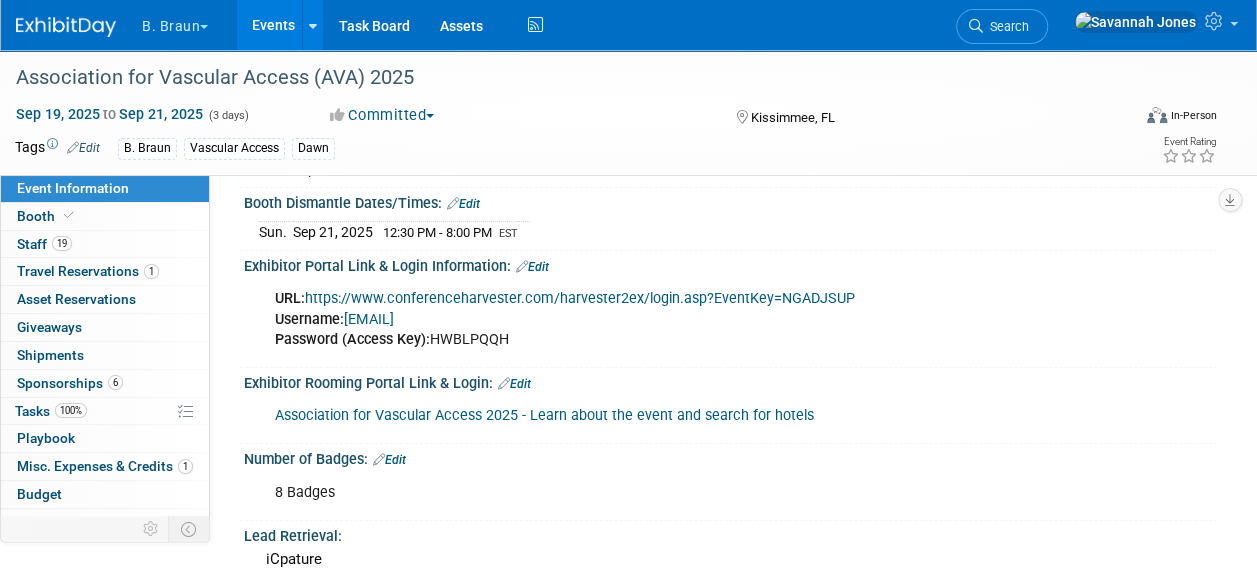 click on "Events" at bounding box center [273, 25] 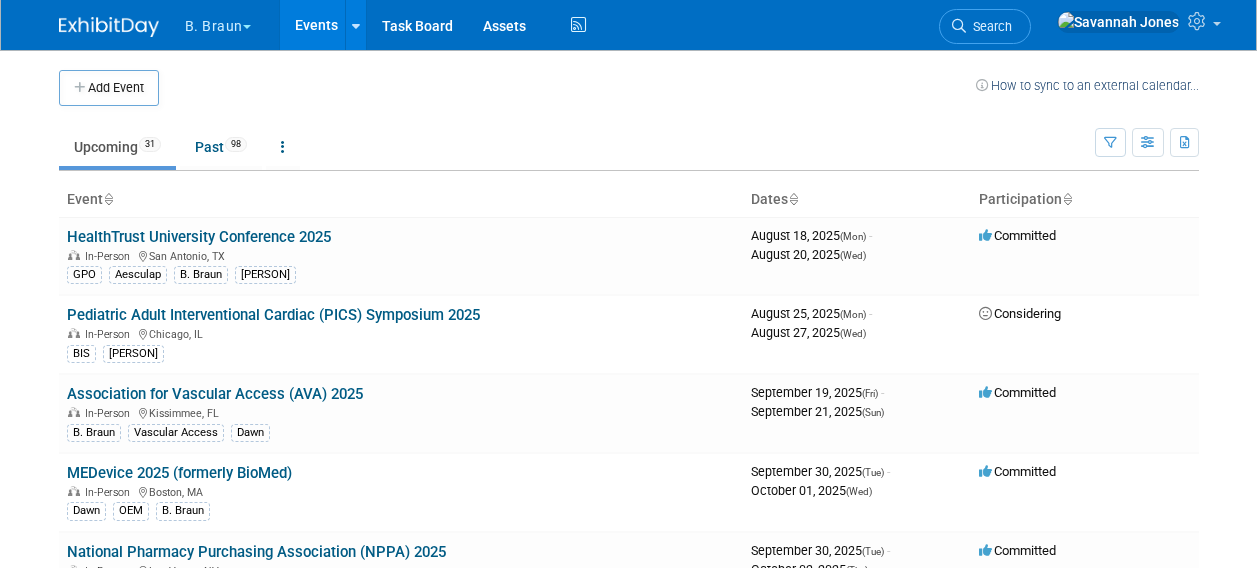 scroll, scrollTop: 0, scrollLeft: 0, axis: both 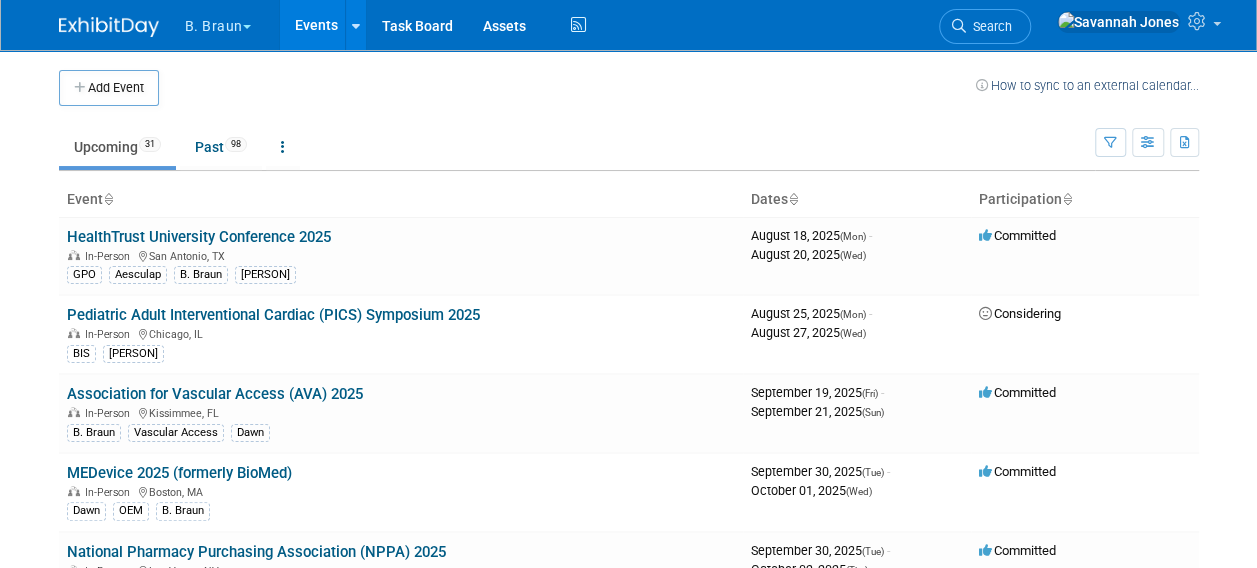 click on "Upcoming
31
Past
98
All Events
129
Past and Upcoming
Grouped Annually
Events grouped by year" at bounding box center (577, 138) 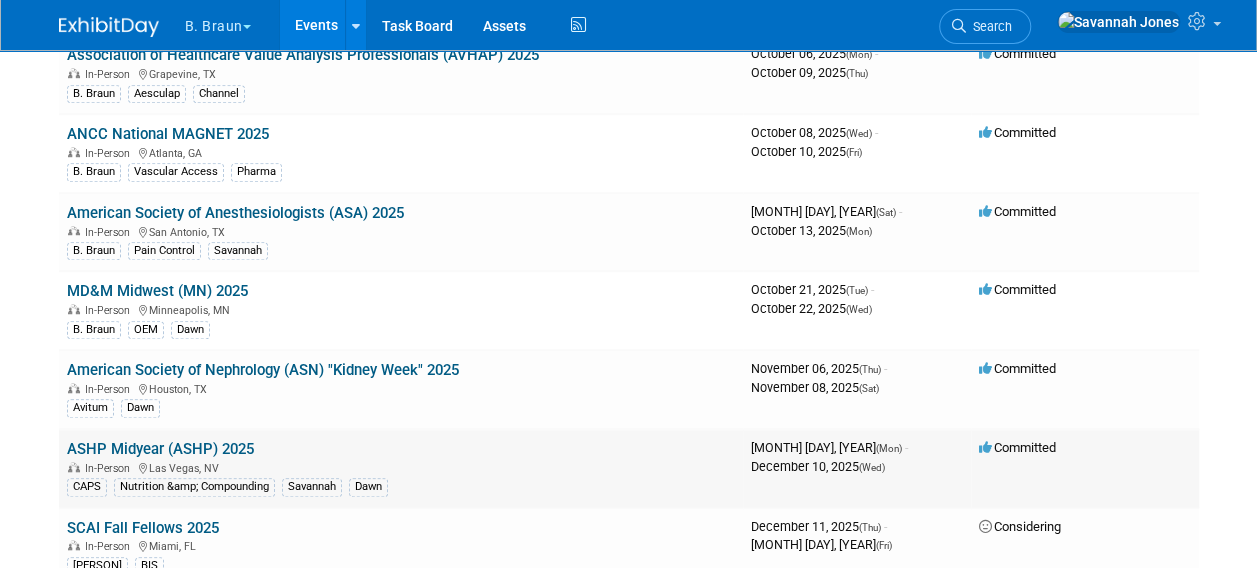 click on "ASHP Midyear (ASHP) 2025
In-Person
Las Vegas, NV
CAPS
Nutrition &amp; Compounding
Savannah
Dawn" at bounding box center (401, 468) 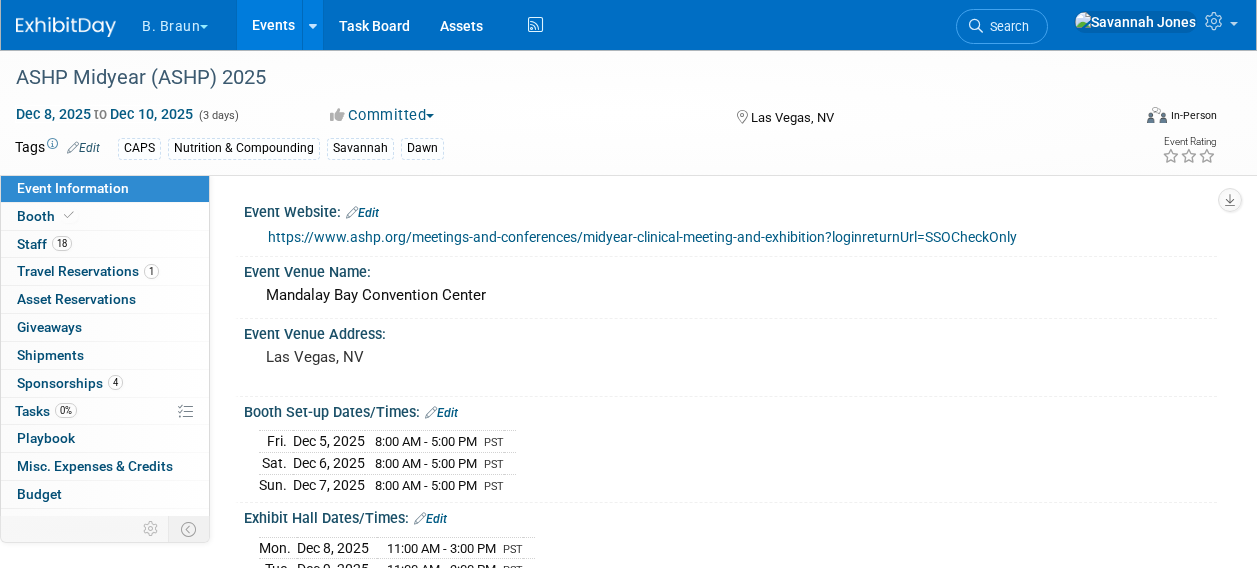 scroll, scrollTop: 0, scrollLeft: 0, axis: both 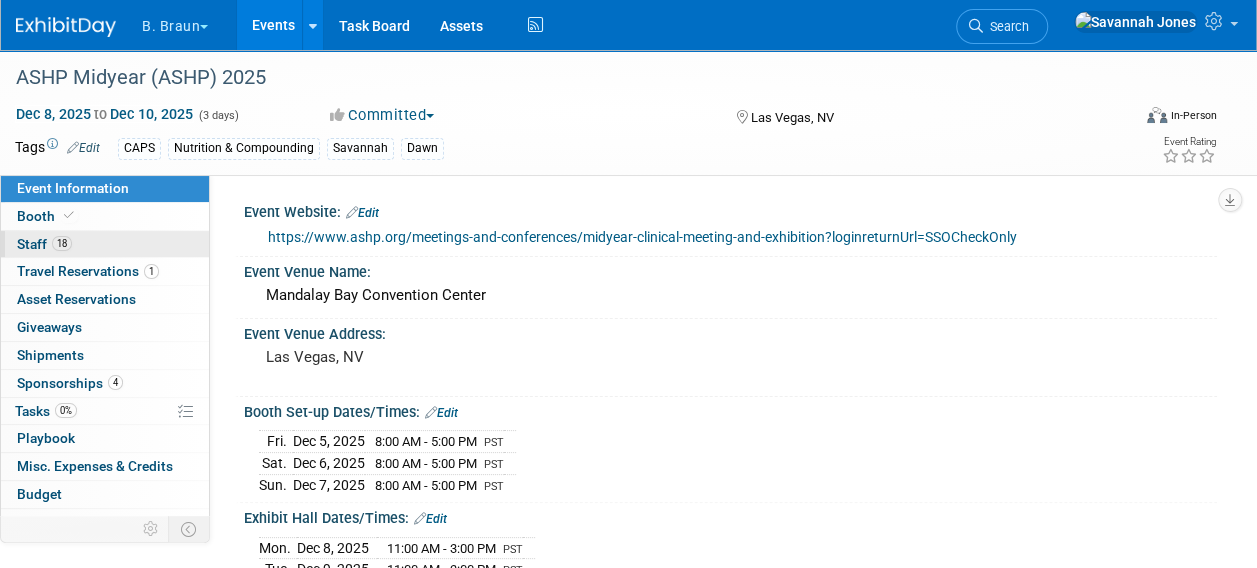 click on "18
Staff 18" at bounding box center [105, 244] 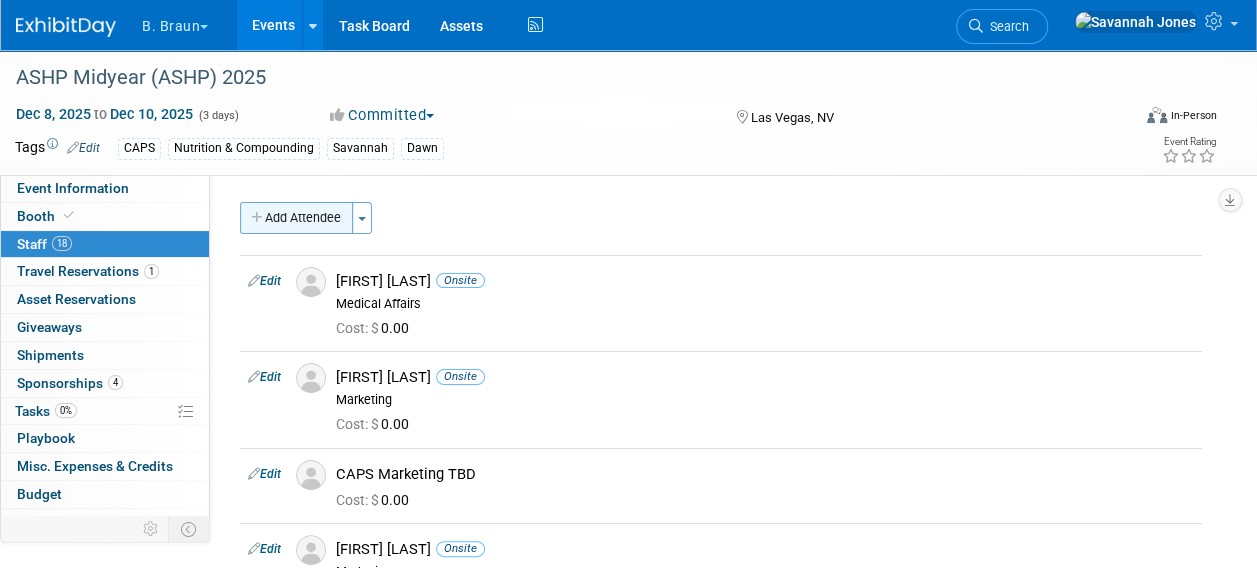 click on "Add Attendee" at bounding box center [296, 218] 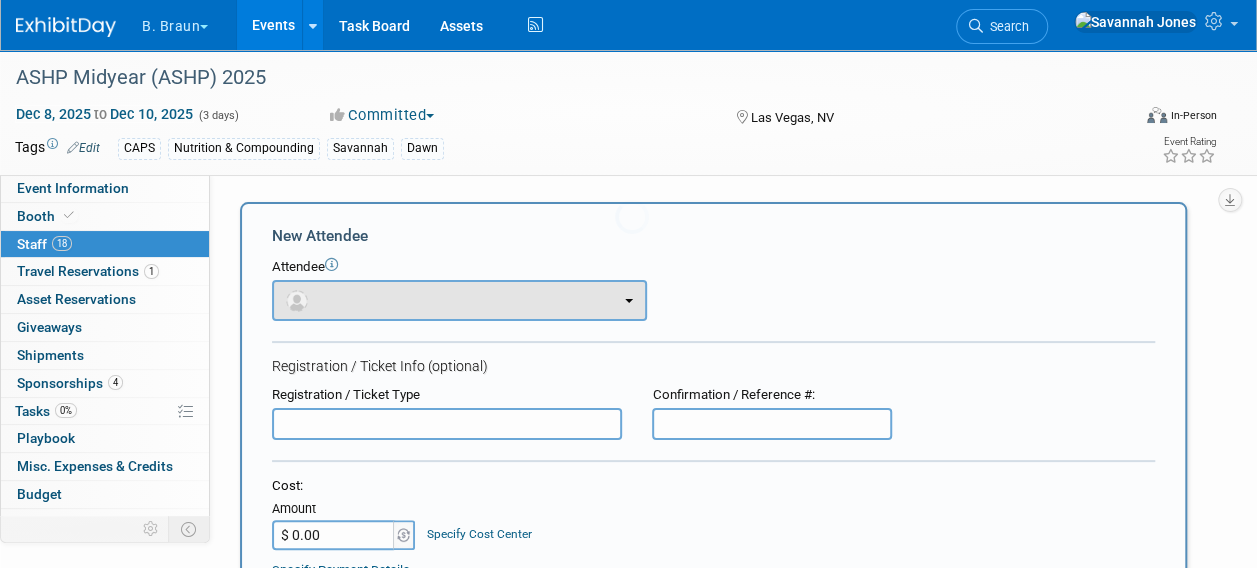 scroll, scrollTop: 0, scrollLeft: 0, axis: both 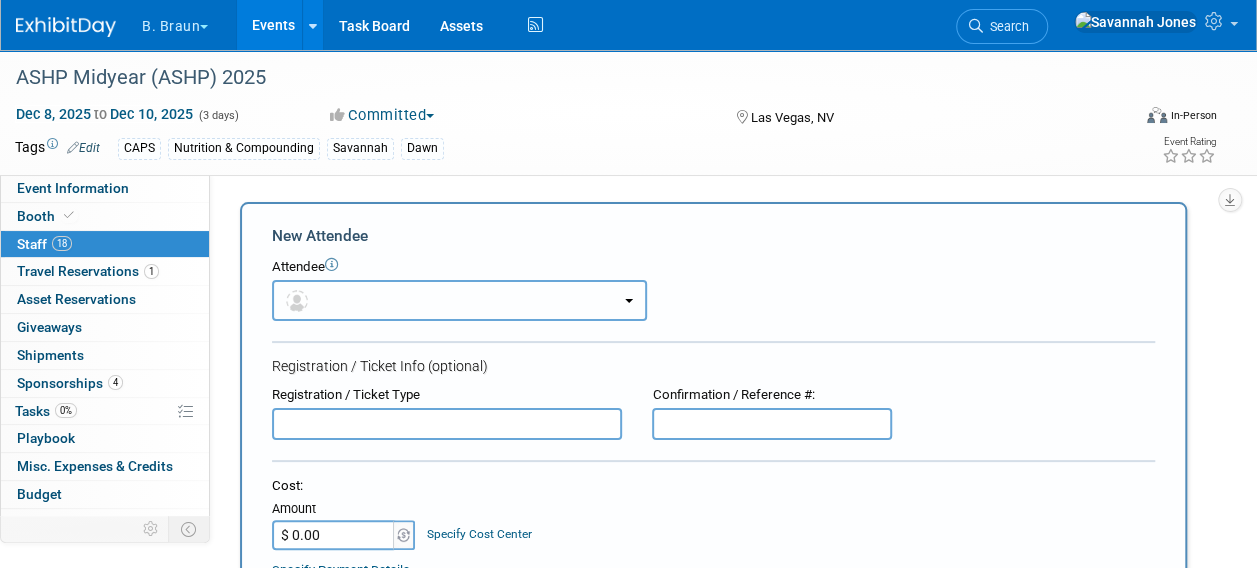 drag, startPoint x: 335, startPoint y: 288, endPoint x: 342, endPoint y: 303, distance: 16.552946 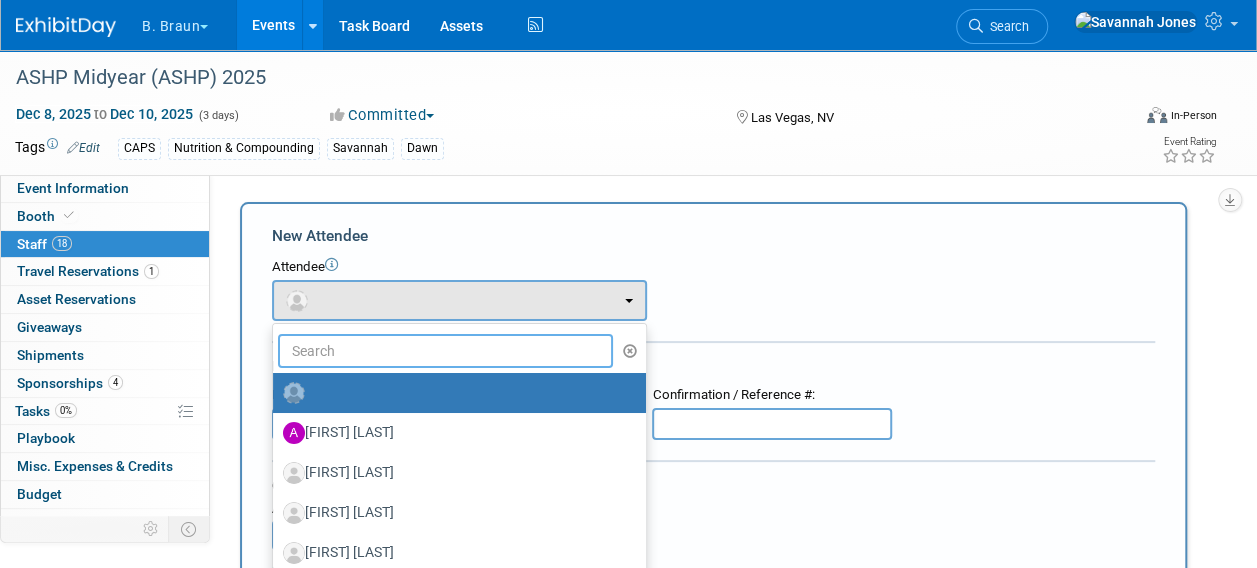 click at bounding box center (445, 351) 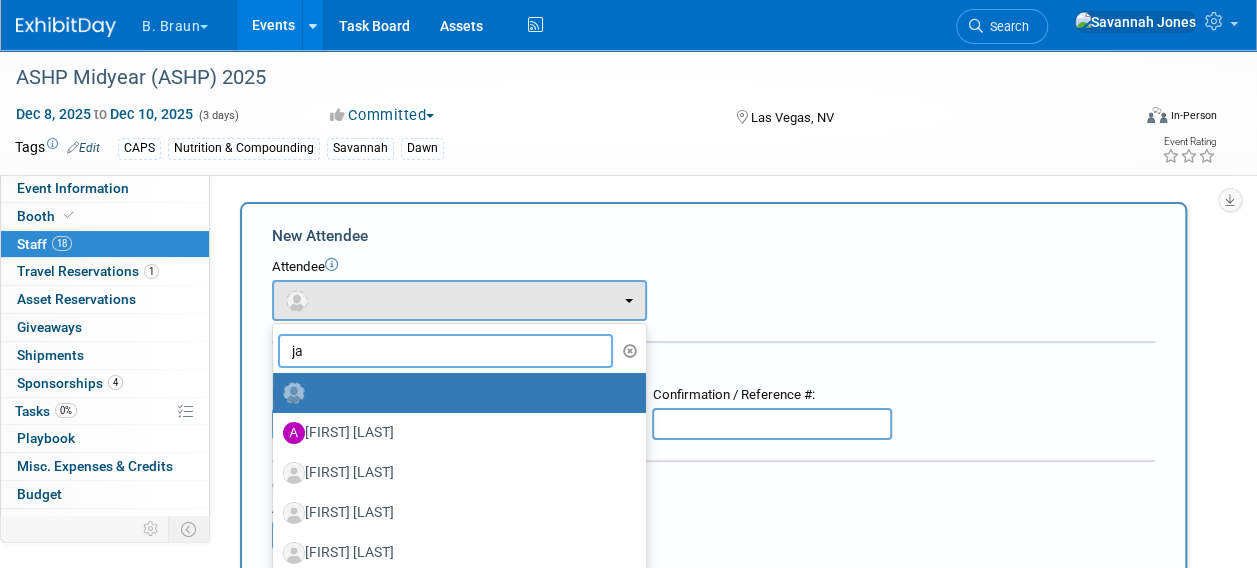 type on "jac" 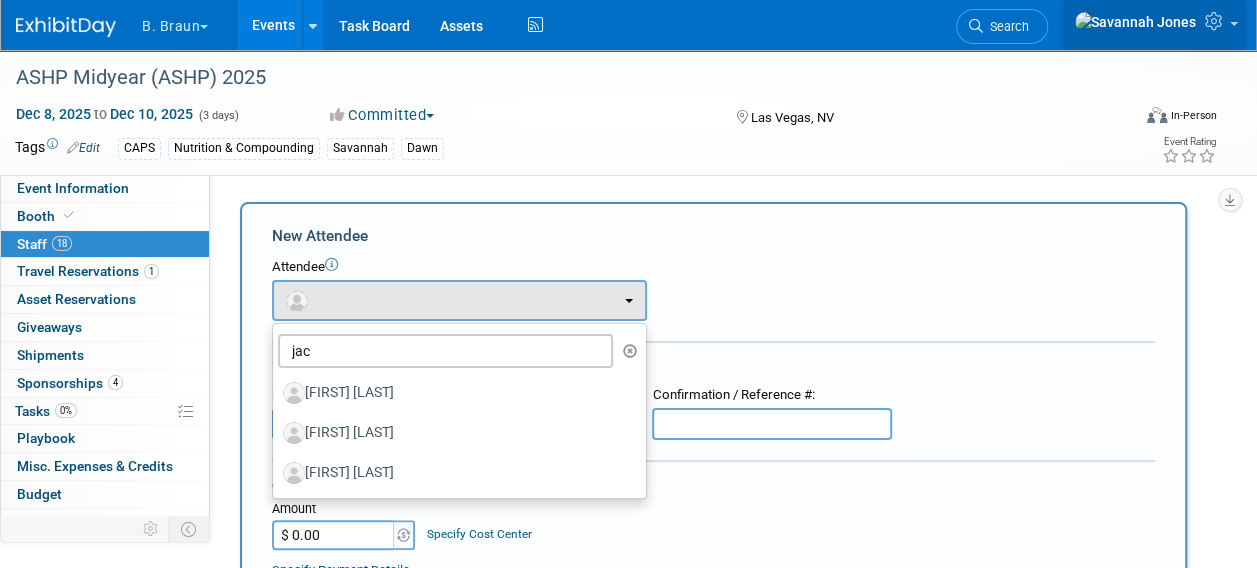 click at bounding box center (1216, 21) 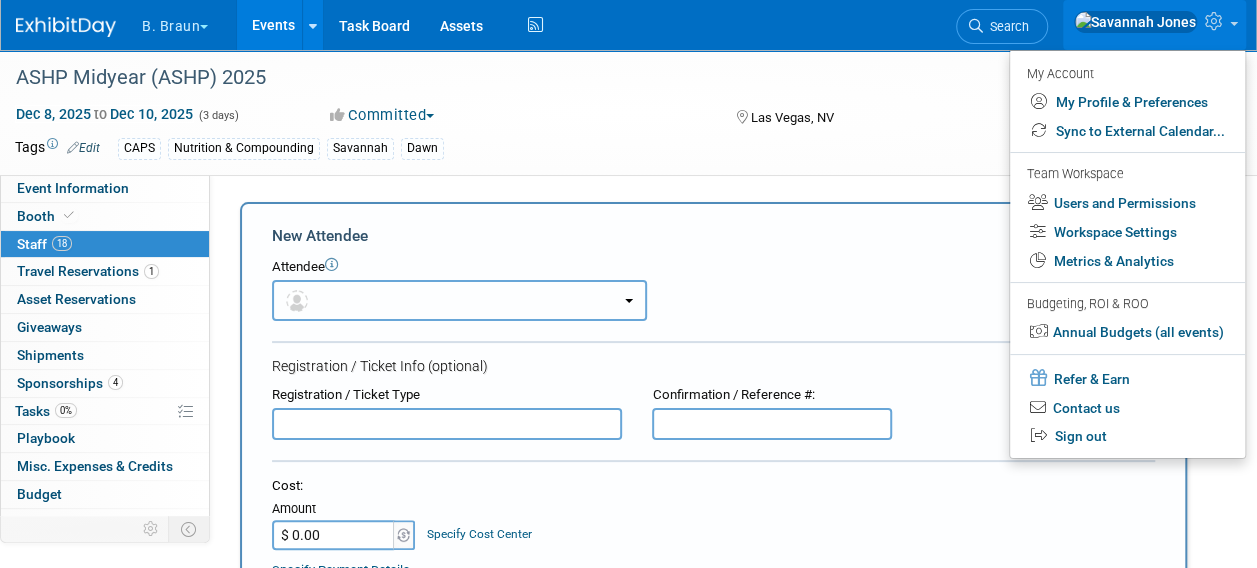 click at bounding box center [459, 300] 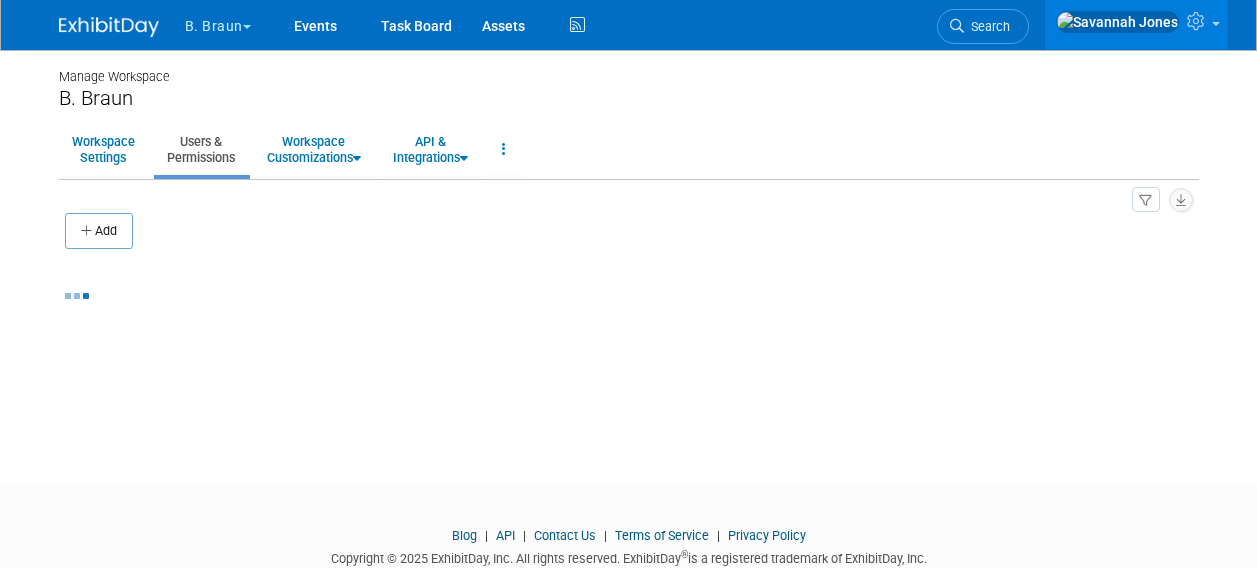 scroll, scrollTop: 0, scrollLeft: 0, axis: both 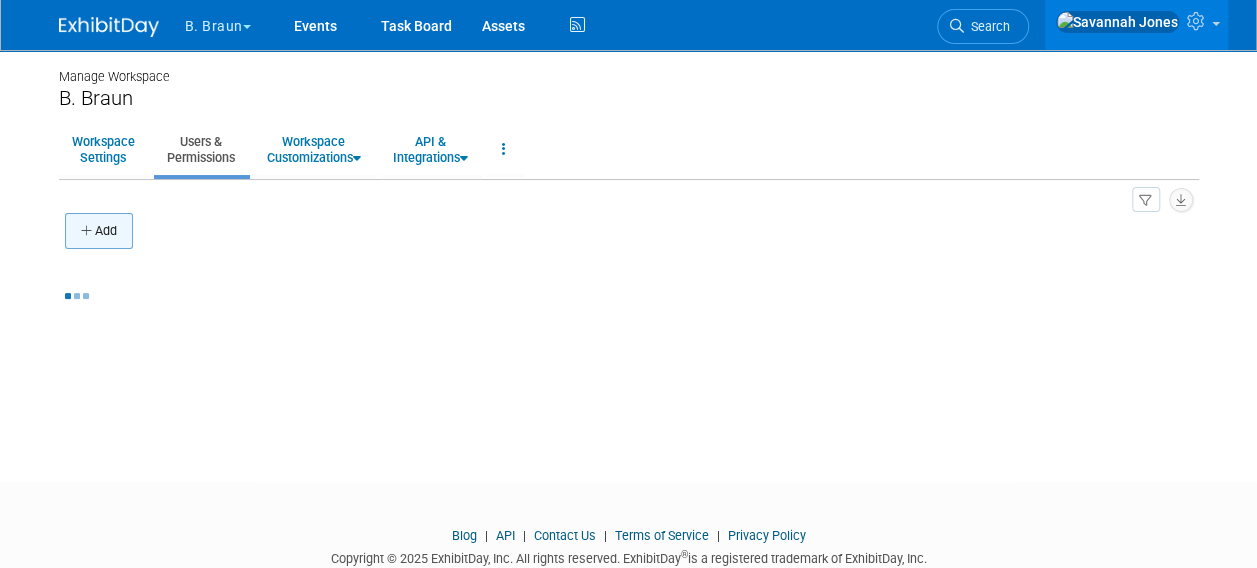 click on "Add" at bounding box center [629, 233] 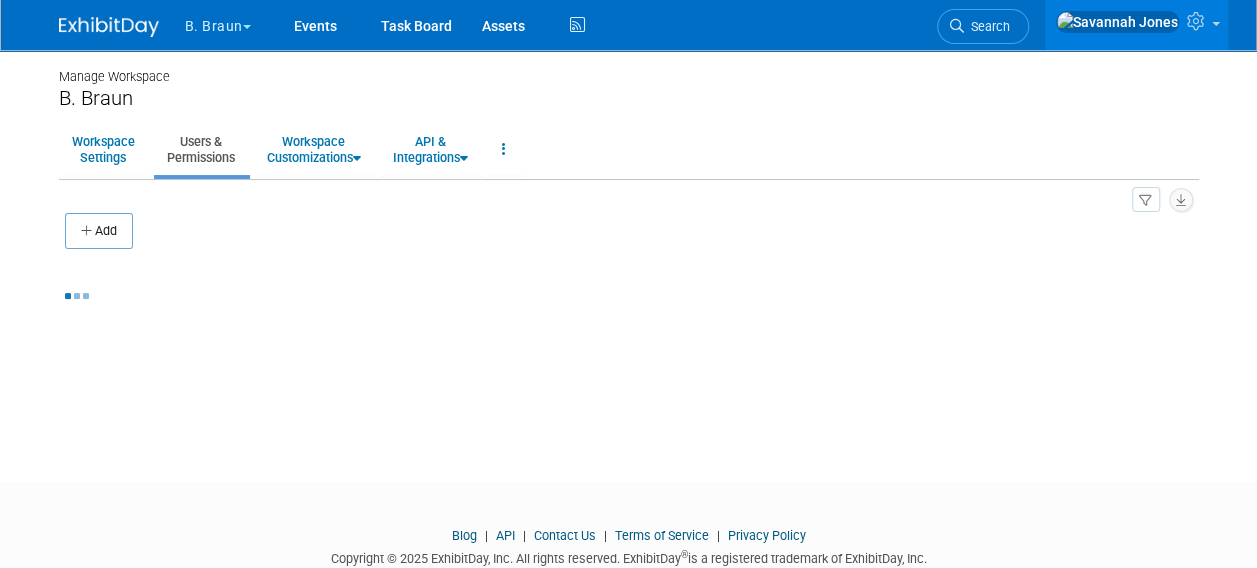 click on "Add" at bounding box center (99, 231) 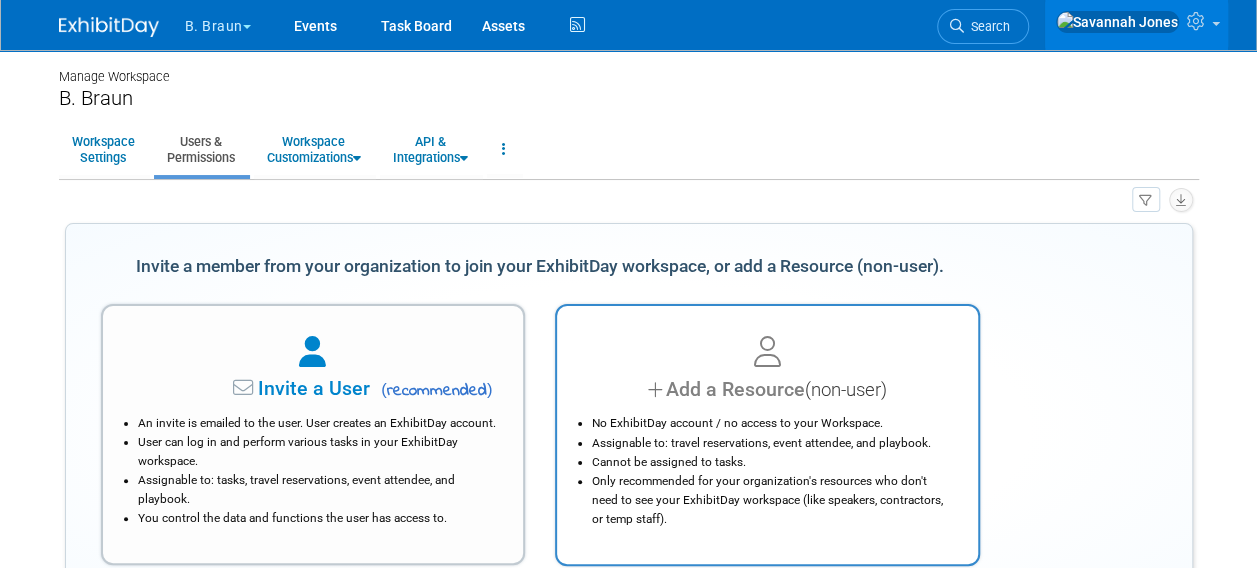 click on "Add a Resource  (non-user)
No ExhibitDay account / no access to your Workspace.
Assignable to: travel reservations, event attendee, and playbook.
Cannot be assigned to tasks.
Only recommended for your organization's resources who don't need to see your ExhibitDay workspace (like speakers, contractors, or temp staff)." at bounding box center [767, 434] 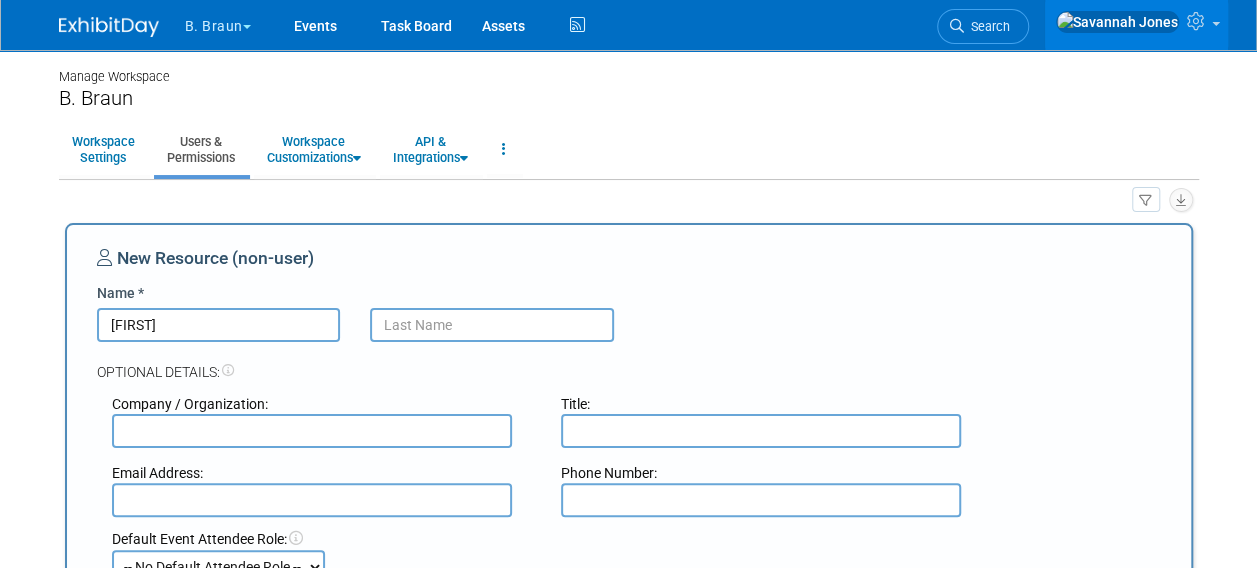 type on "Jacqueline" 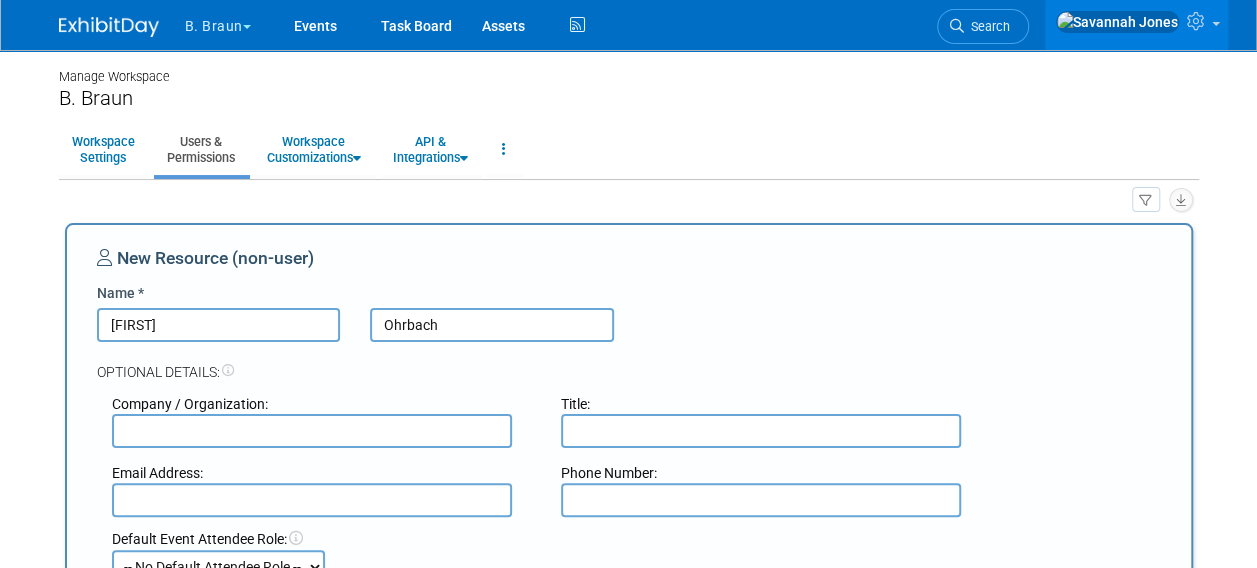 scroll, scrollTop: 300, scrollLeft: 0, axis: vertical 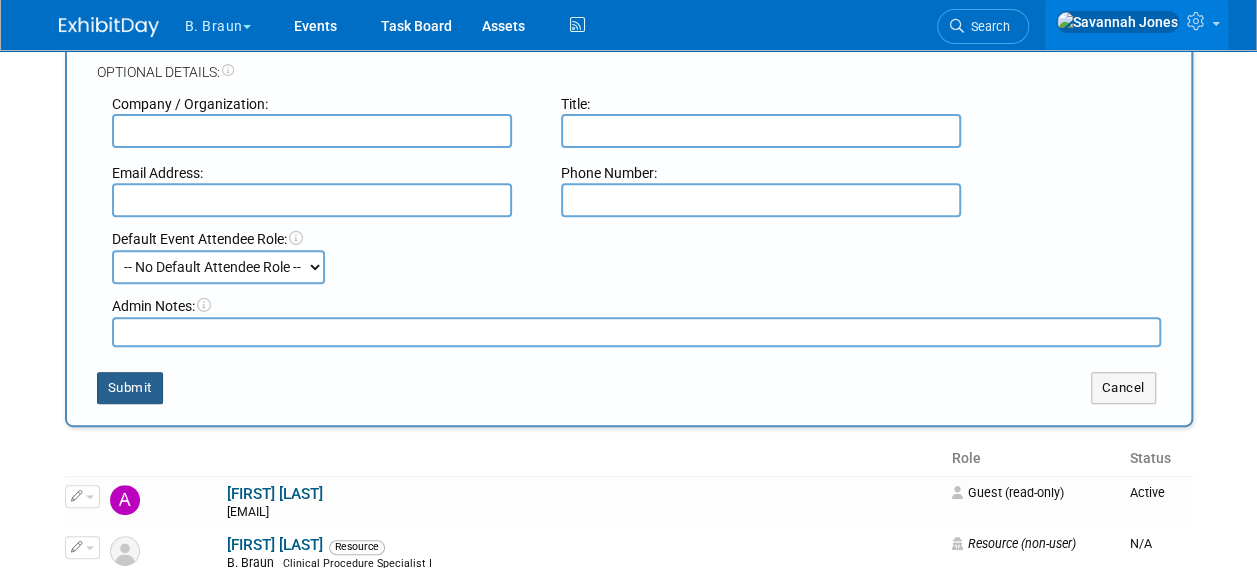 type on "Ohrbach" 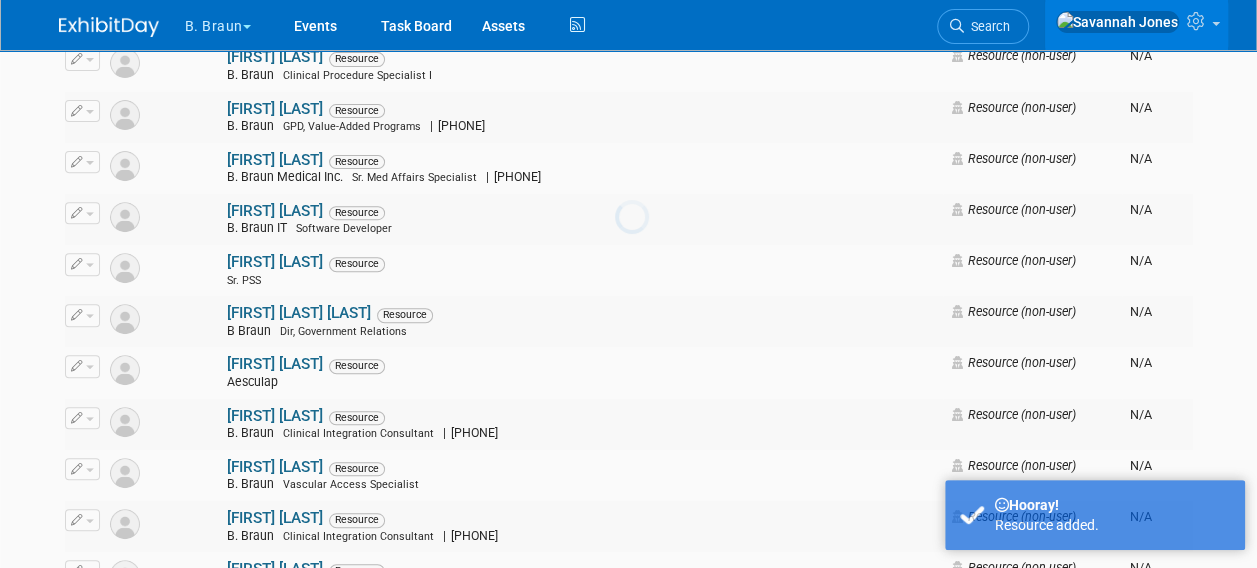 scroll, scrollTop: 0, scrollLeft: 0, axis: both 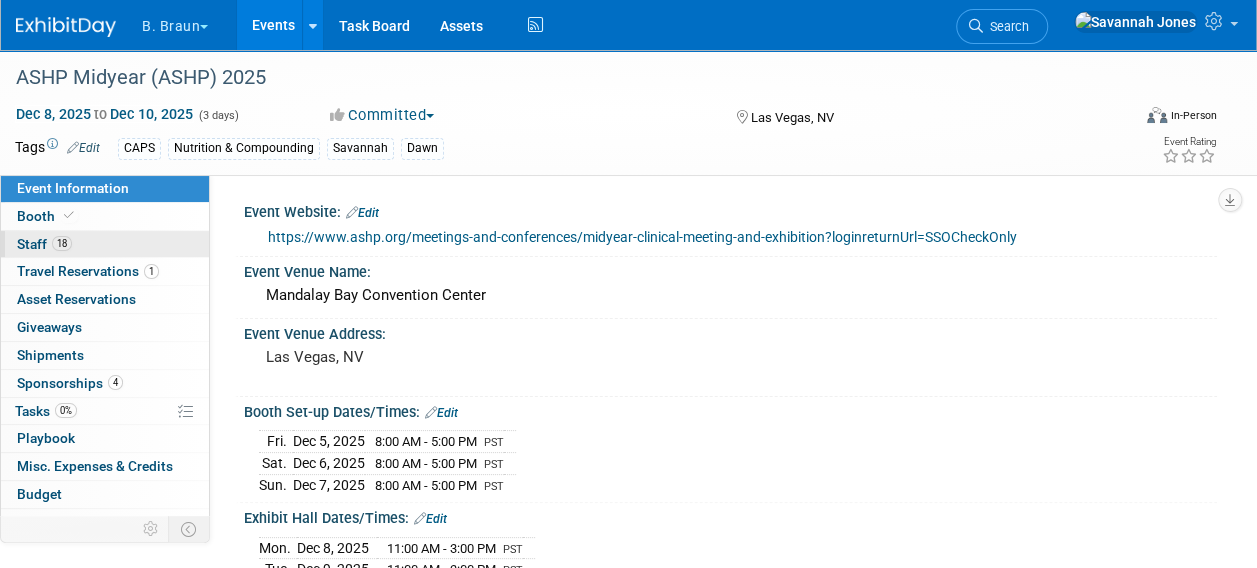 click on "18
Staff 18" at bounding box center (105, 244) 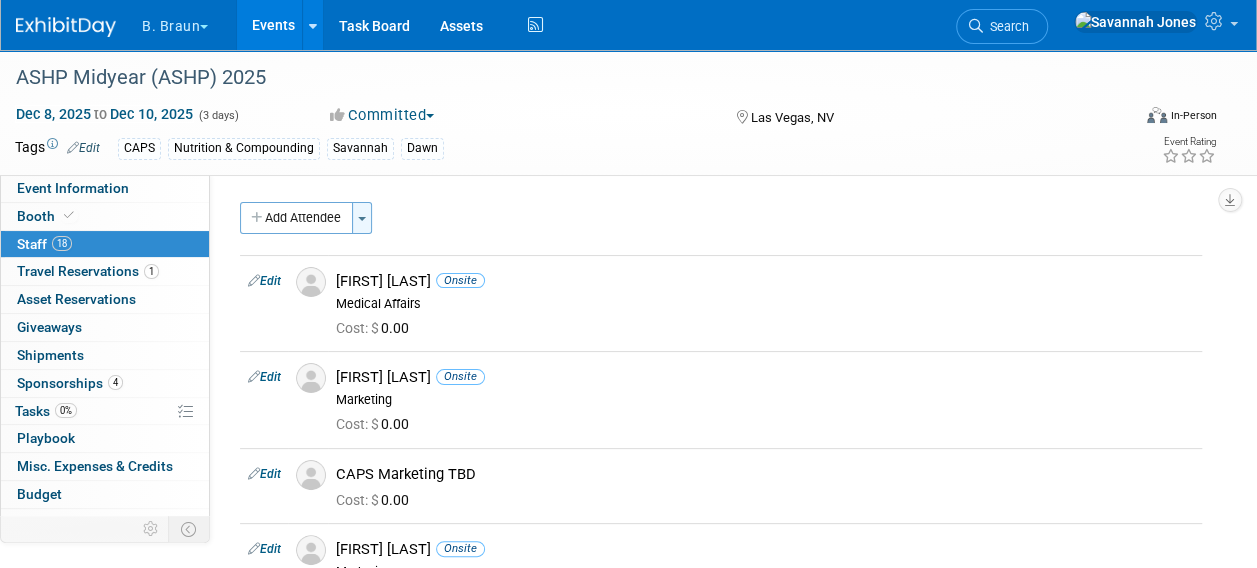 click on "Toggle Dropdown" at bounding box center [362, 218] 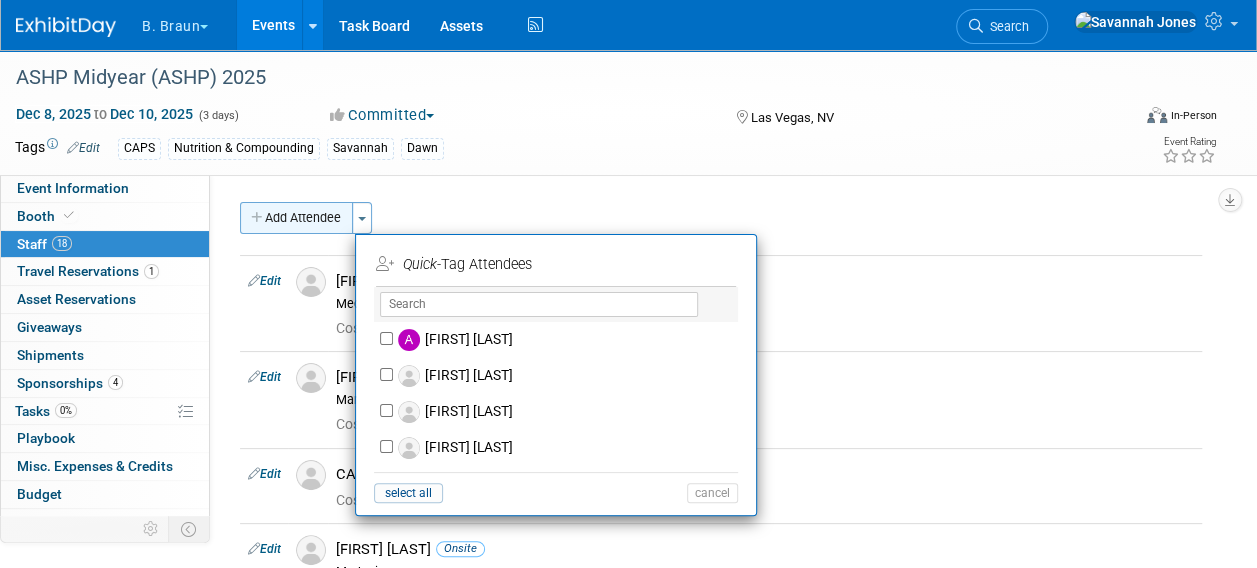 click on "Add Attendee" at bounding box center [296, 218] 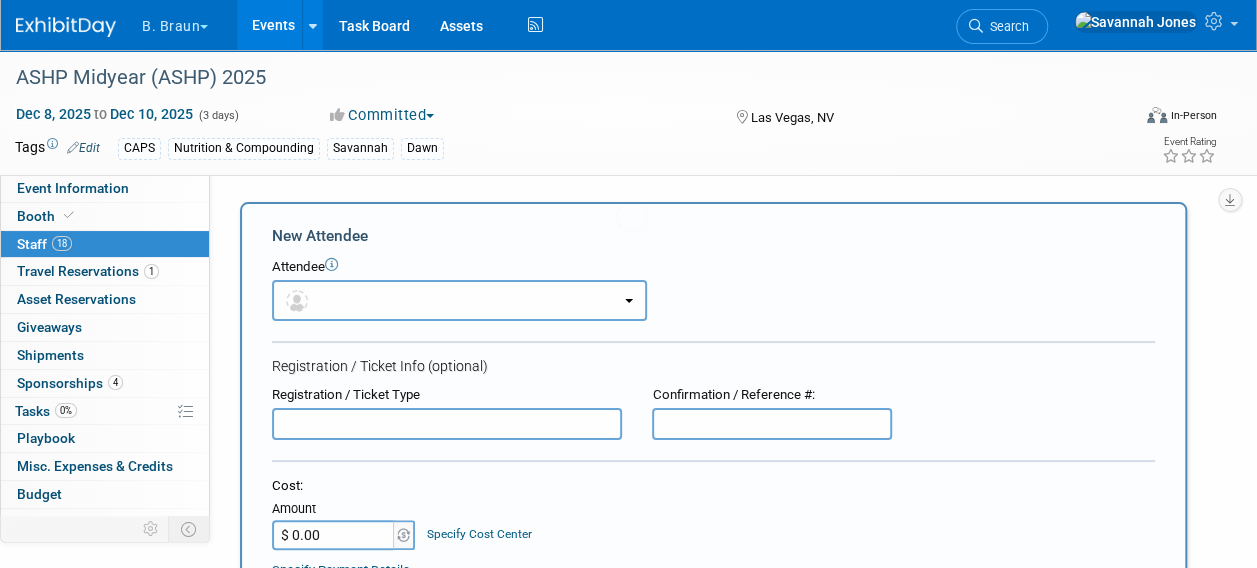 scroll, scrollTop: 0, scrollLeft: 0, axis: both 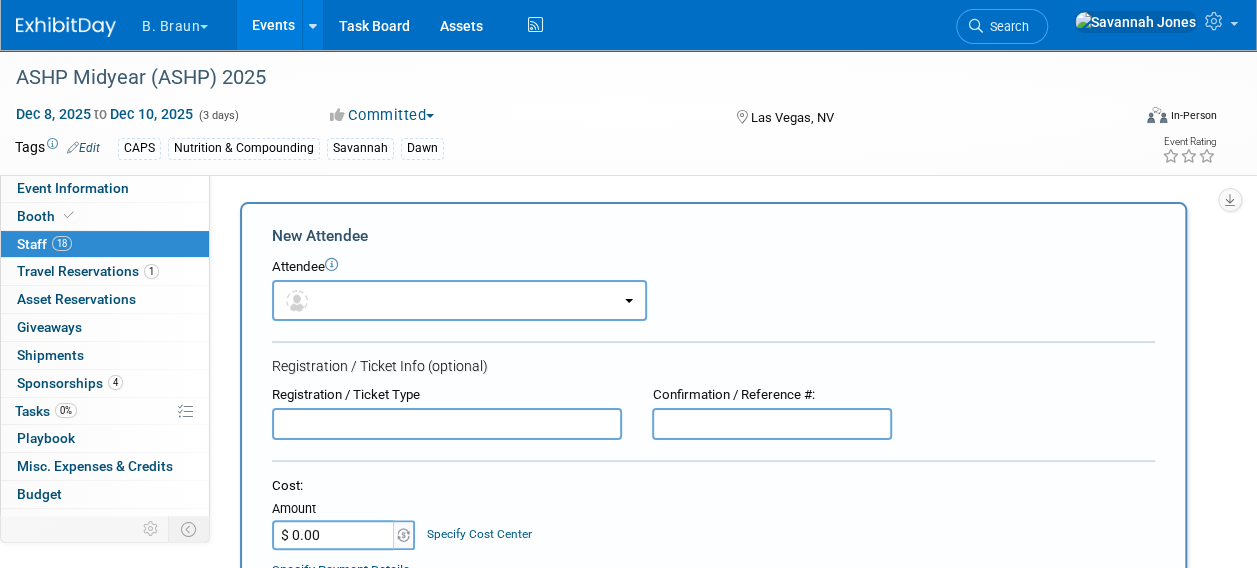 click on "Attendee" at bounding box center [713, 267] 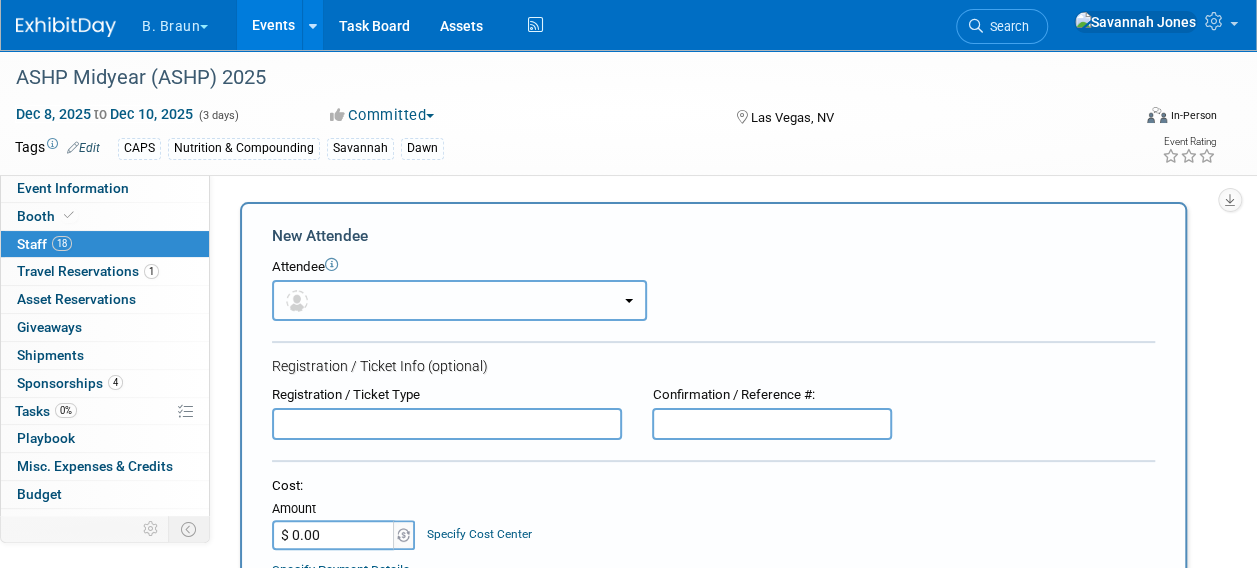 click at bounding box center [459, 300] 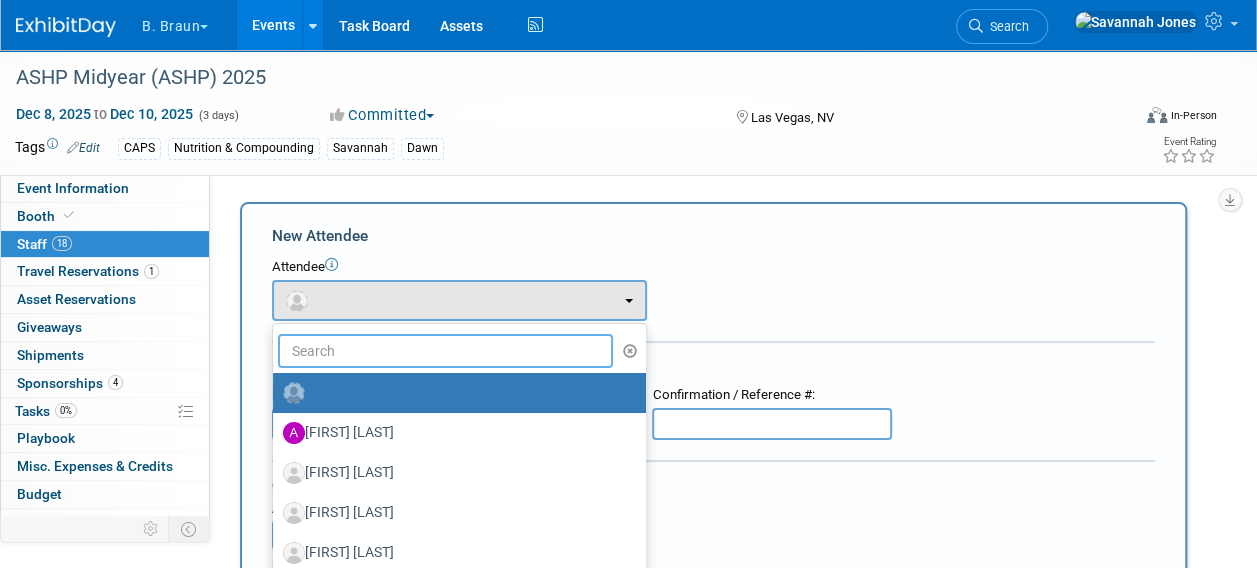 click at bounding box center (445, 351) 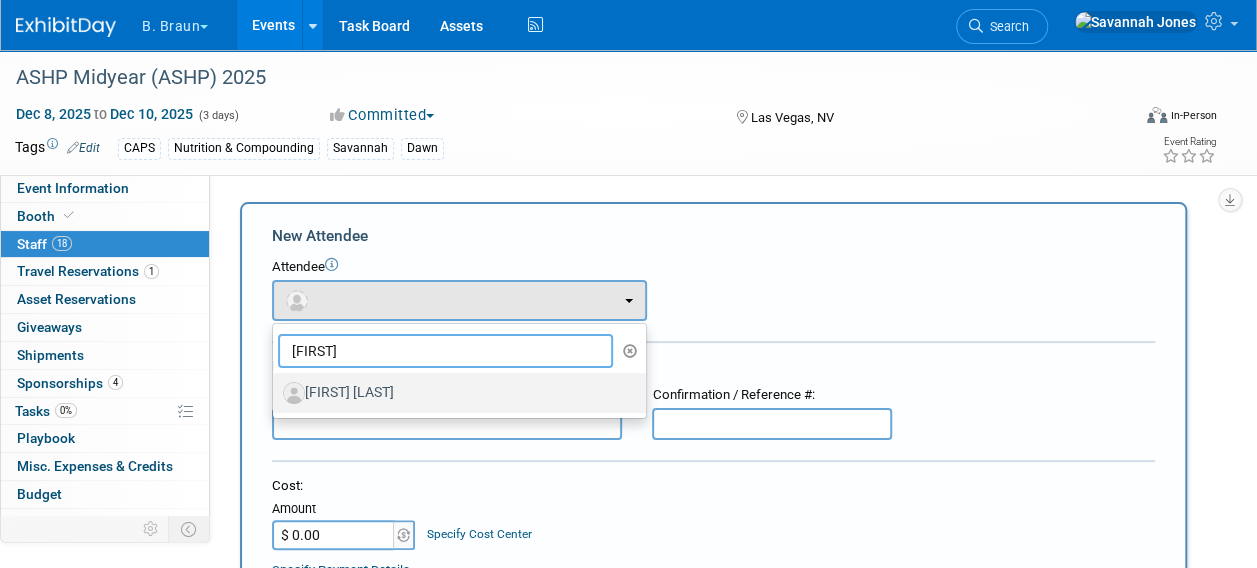 type on "jacqu" 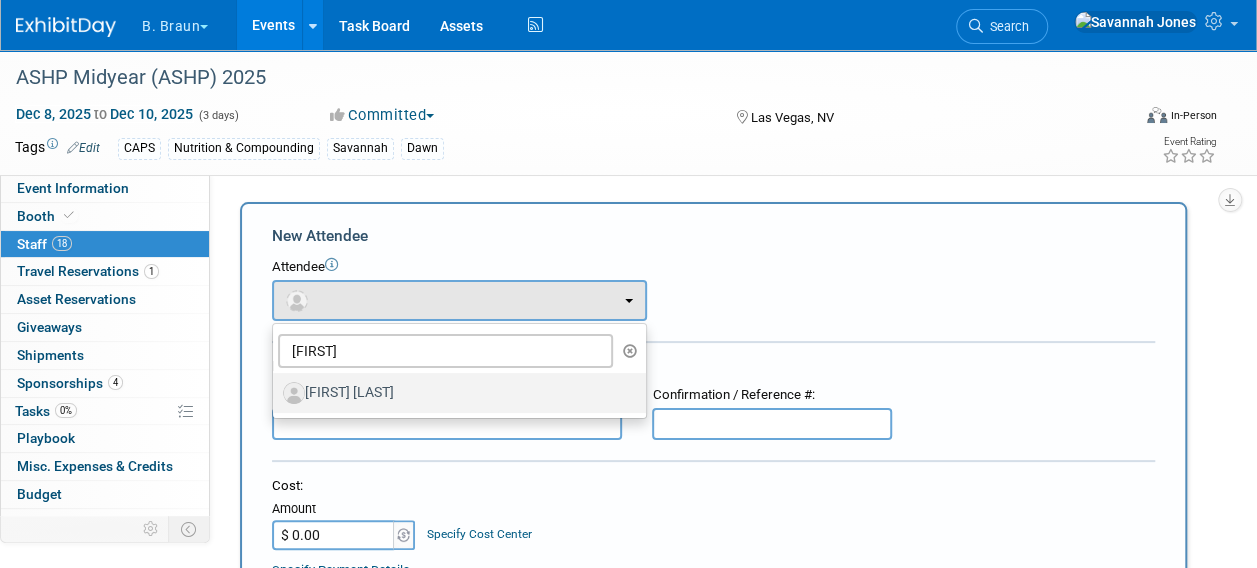 click on "[FIRST] [LAST]" at bounding box center (454, 393) 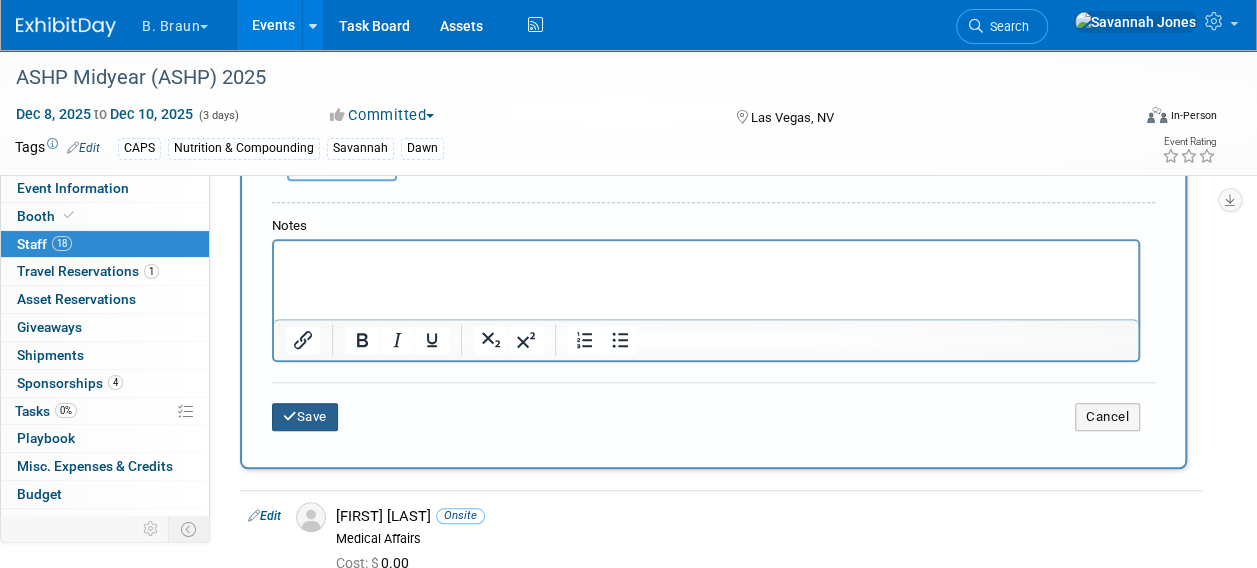 drag, startPoint x: 296, startPoint y: 400, endPoint x: 302, endPoint y: 414, distance: 15.231546 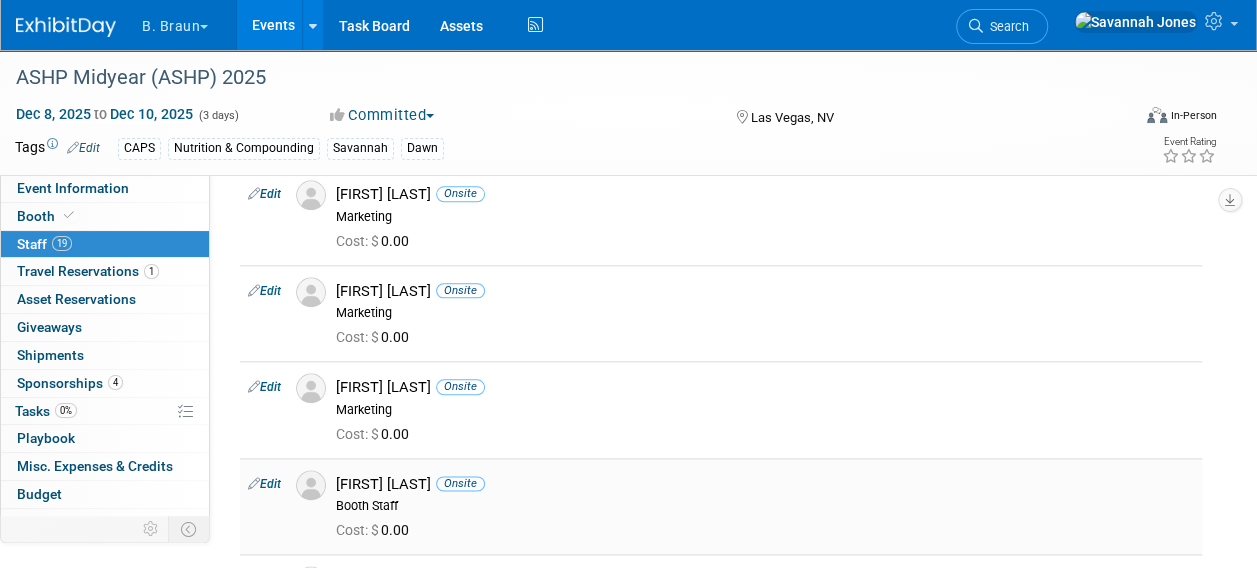 scroll, scrollTop: 1006, scrollLeft: 0, axis: vertical 